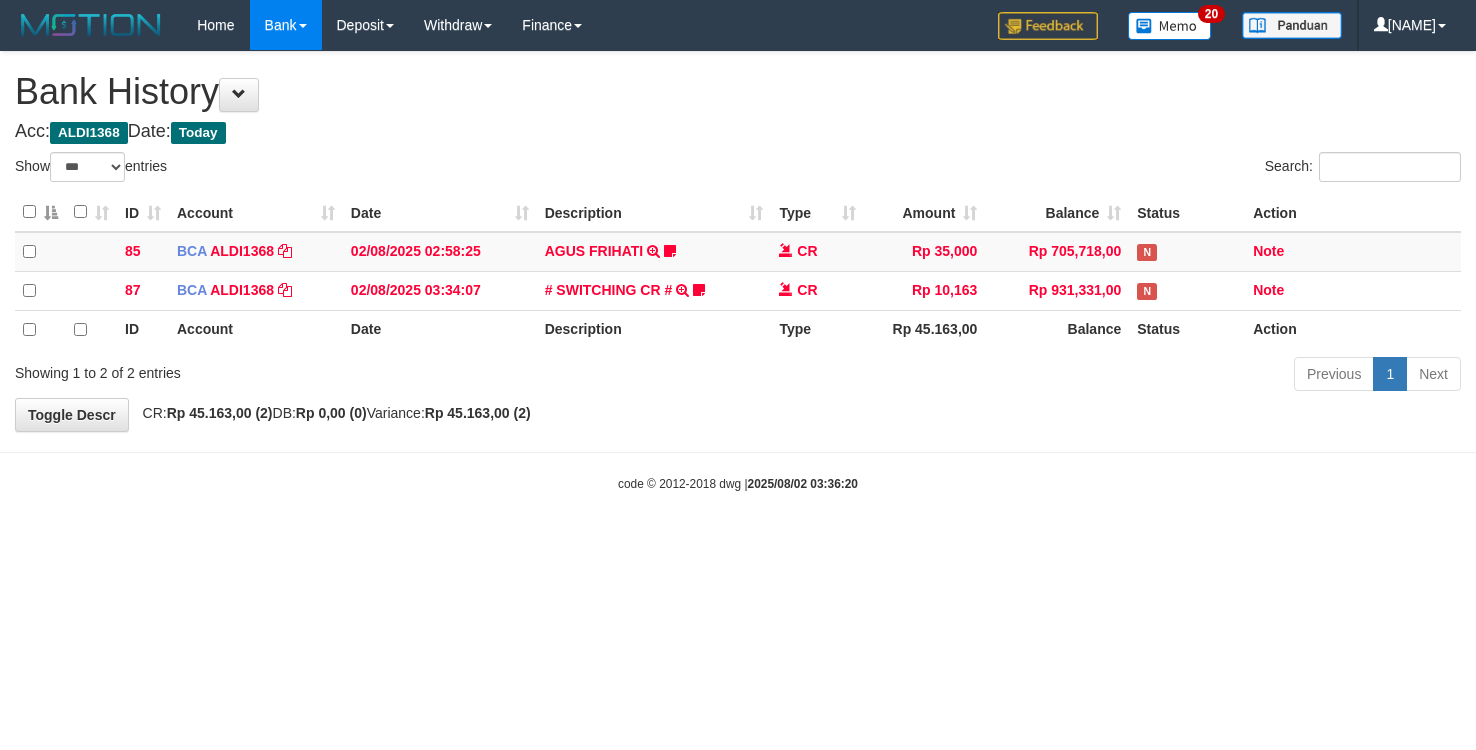 select on "***" 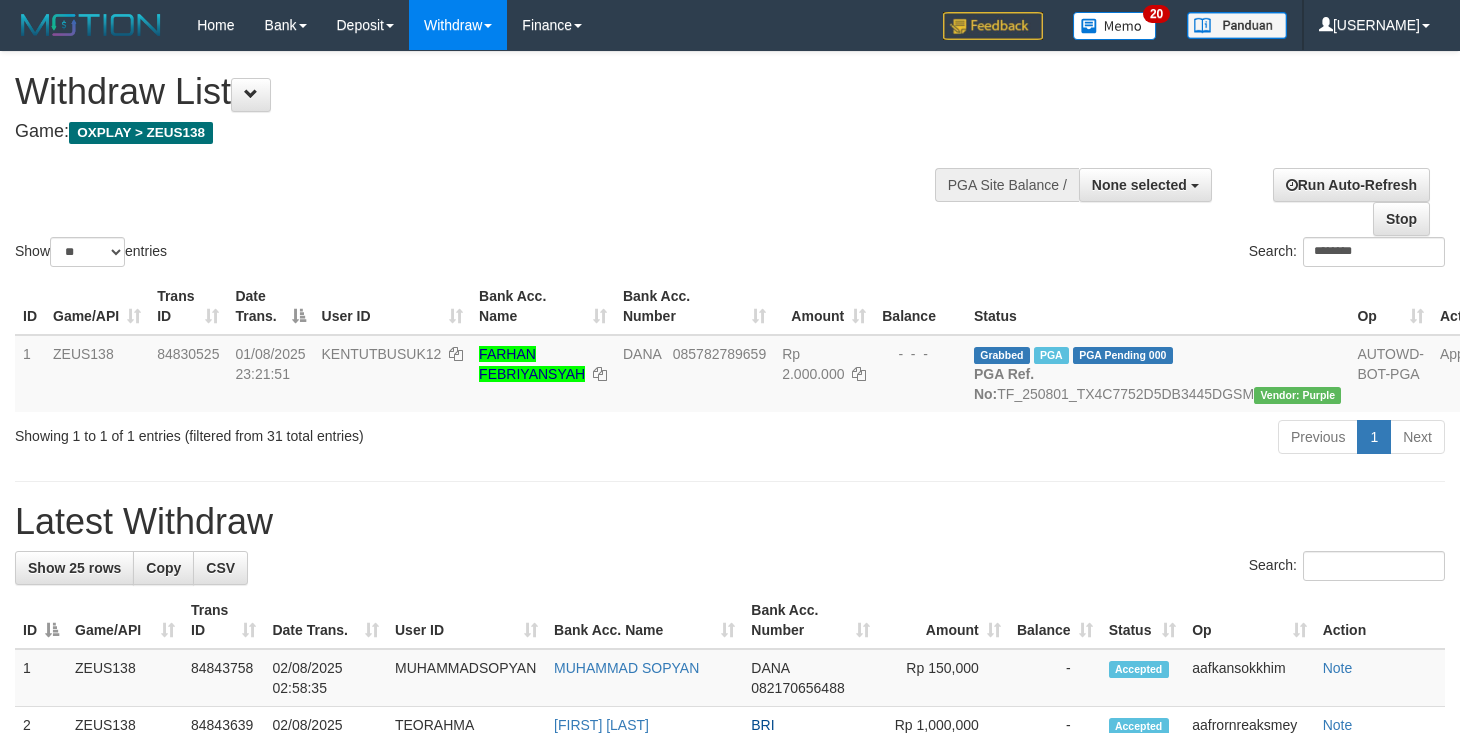 select 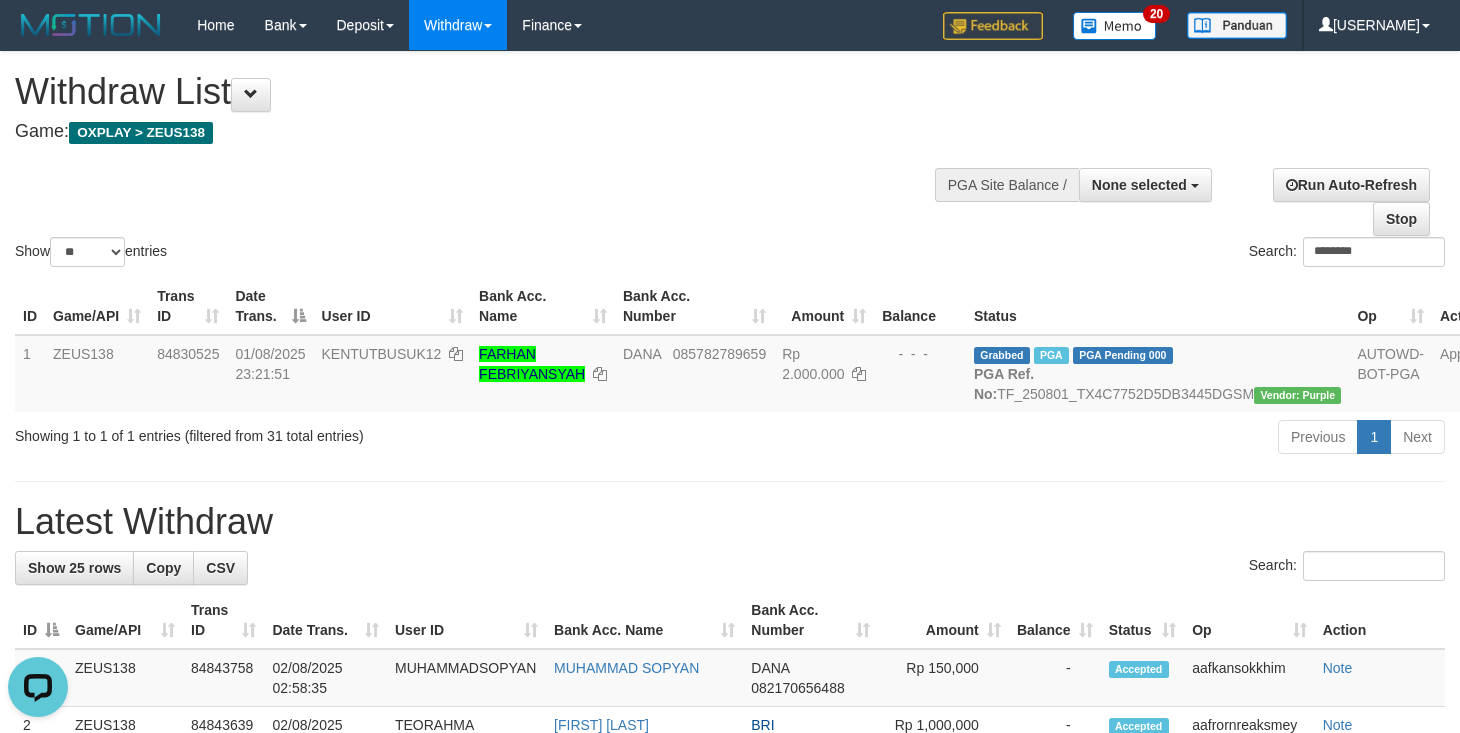 scroll, scrollTop: 0, scrollLeft: 0, axis: both 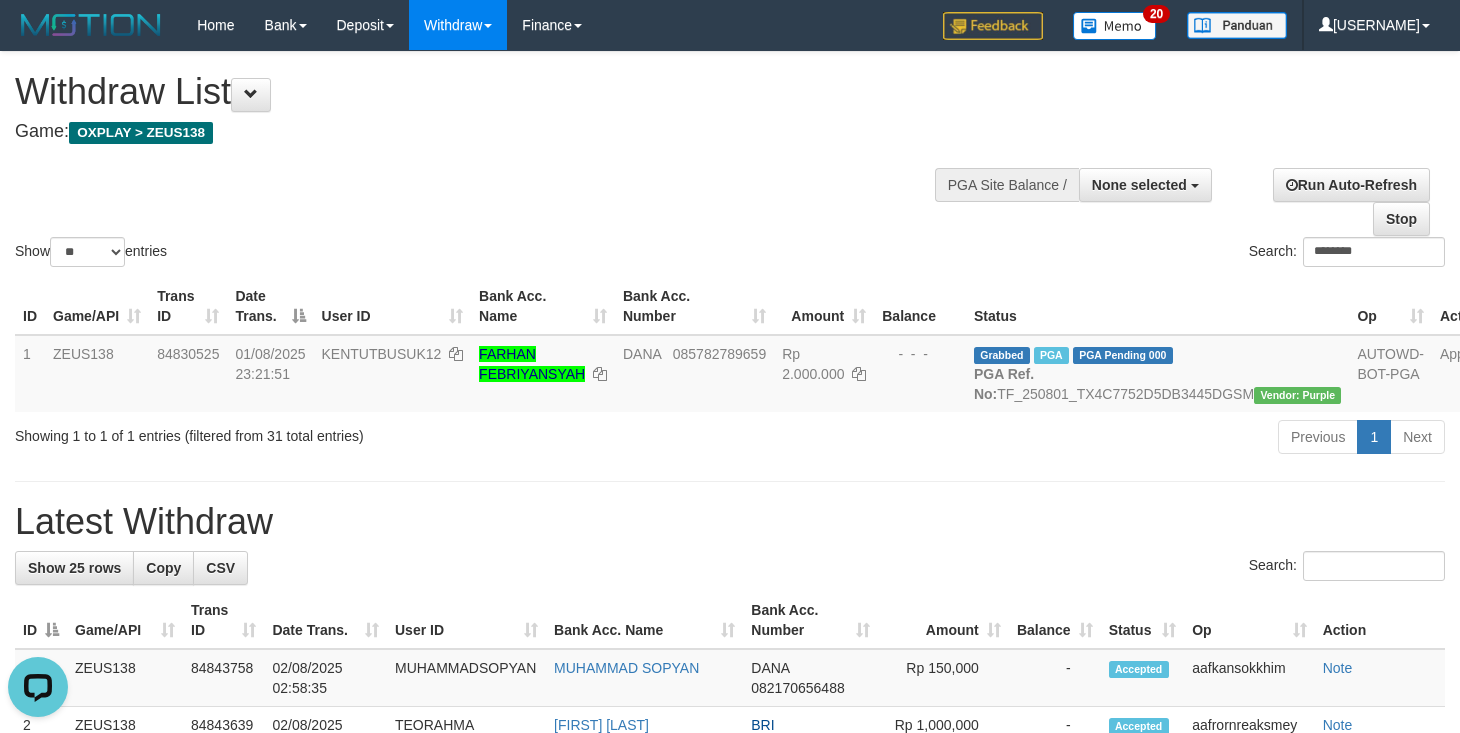 click on "Run Auto-Refresh
Stop" at bounding box center [1333, 202] 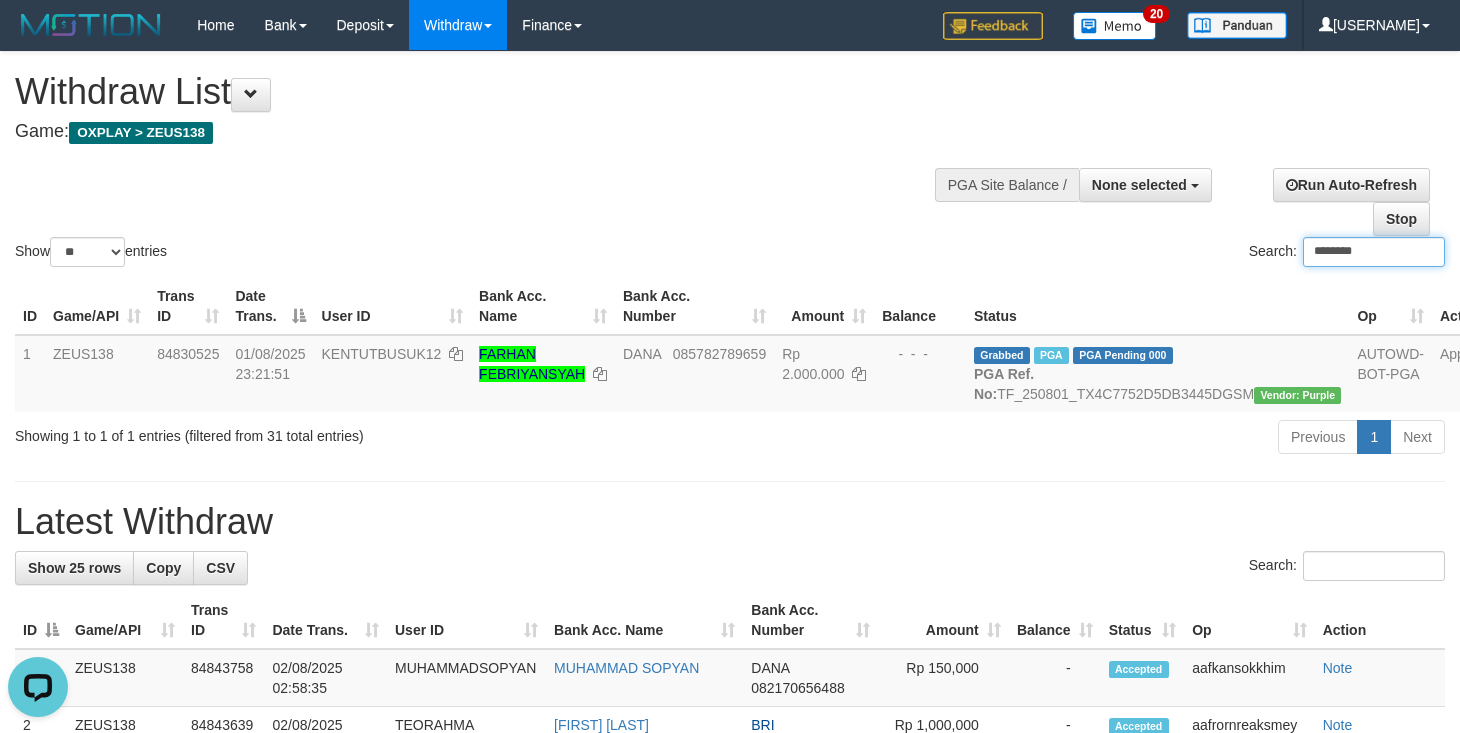 click on "********" at bounding box center (1374, 252) 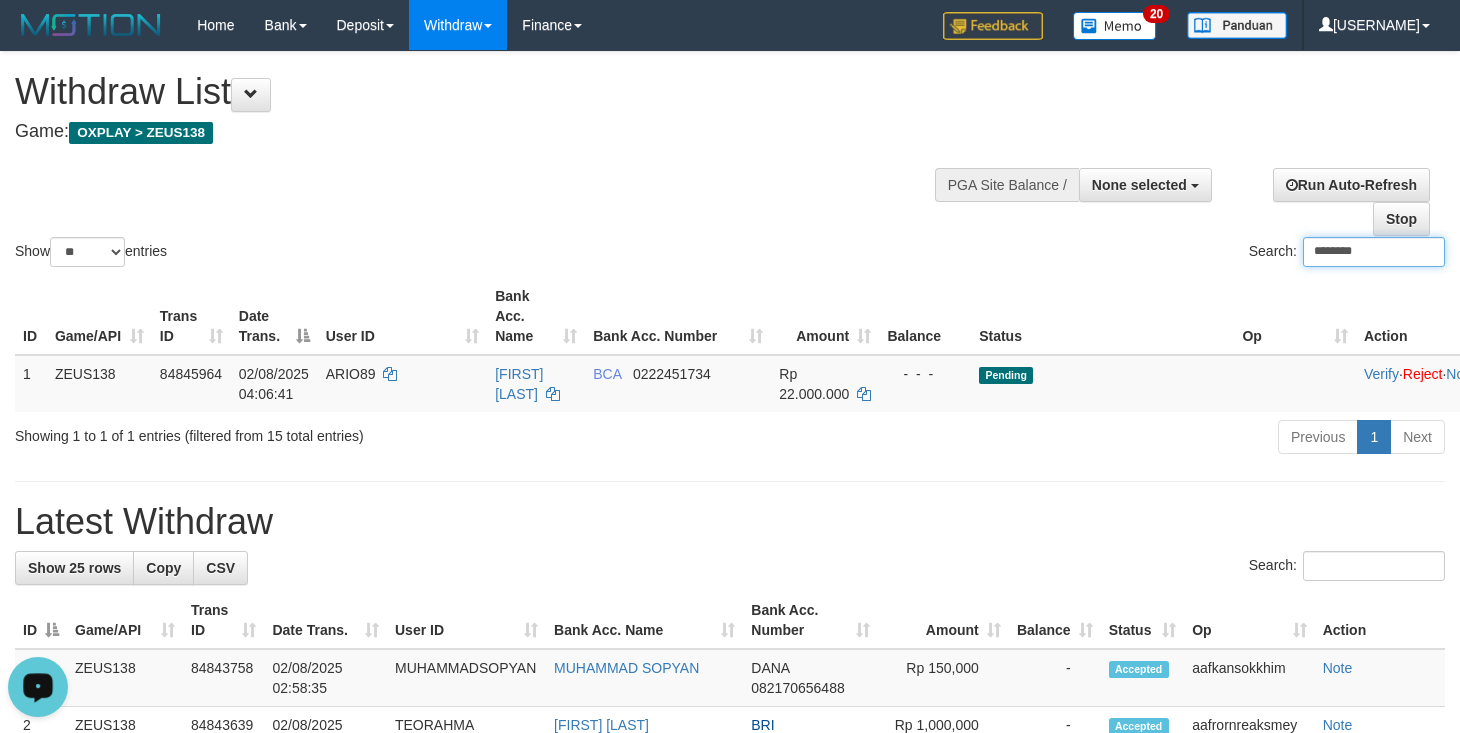 type on "********" 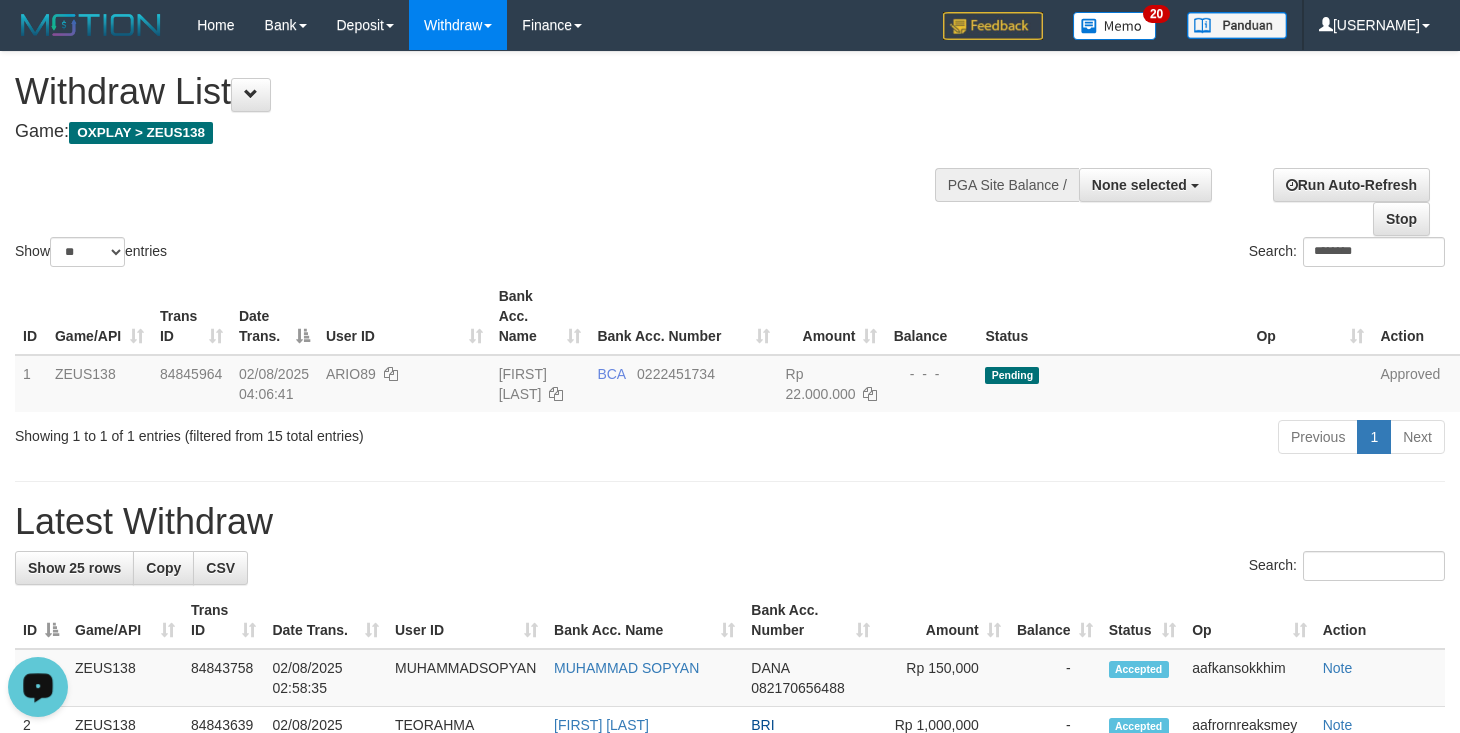 click on "Show  ** ** ** ***  entries Search: ********" at bounding box center [730, 161] 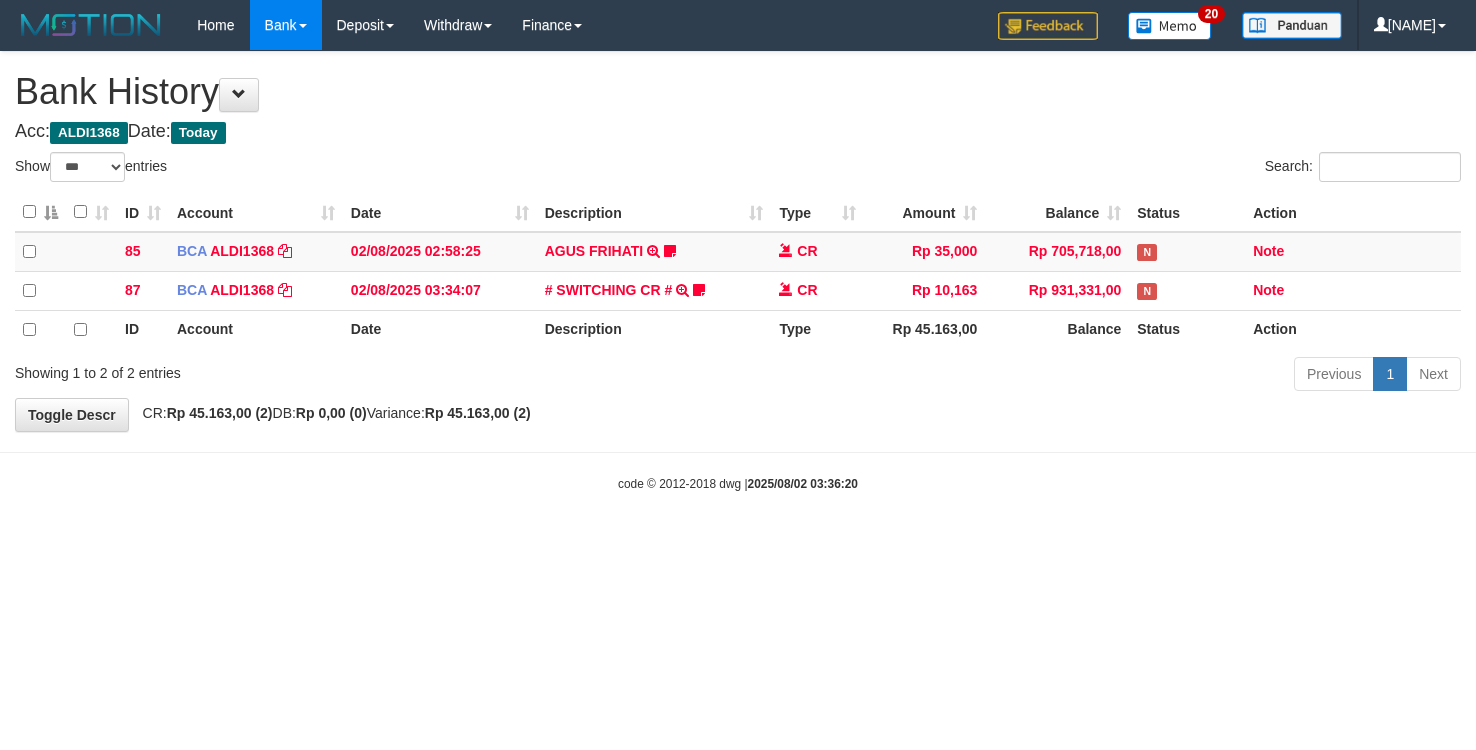 select on "***" 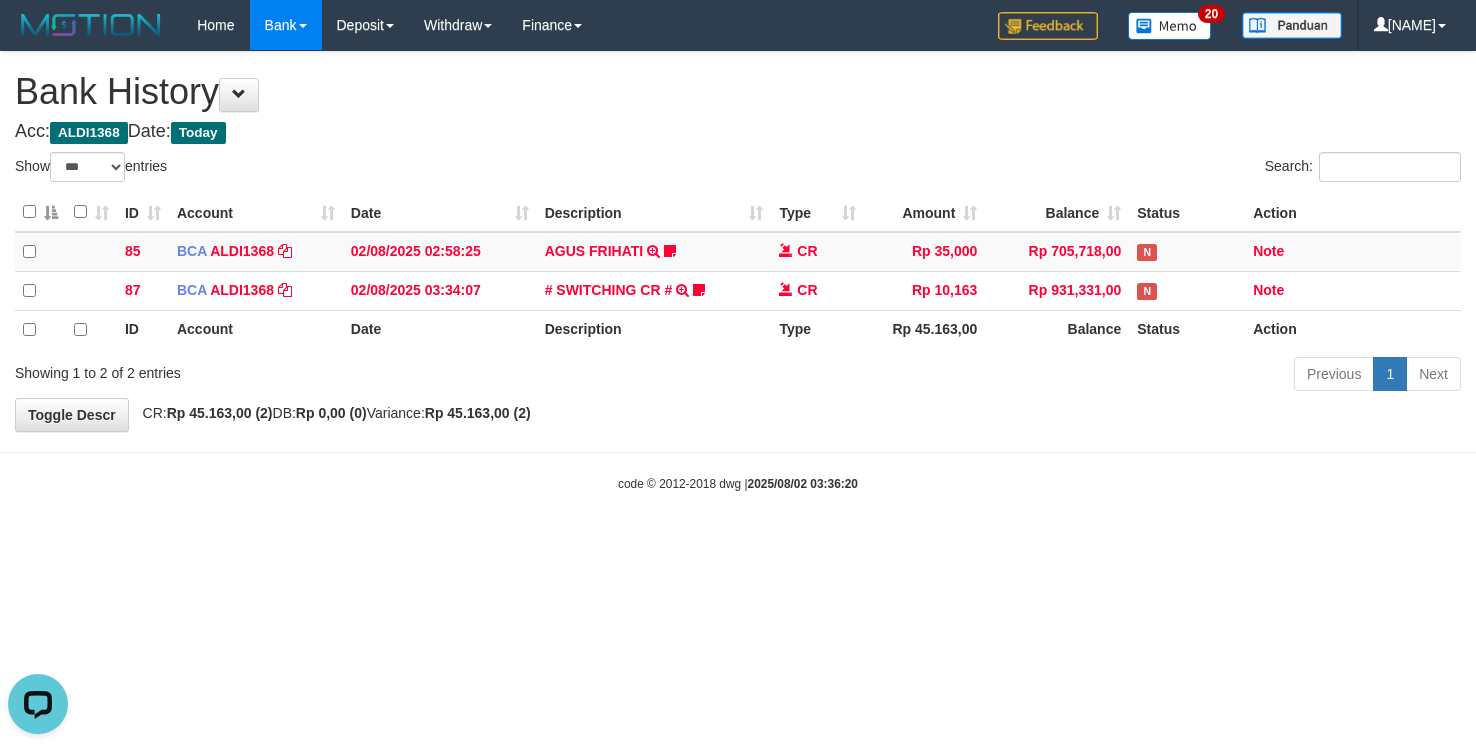 scroll, scrollTop: 0, scrollLeft: 0, axis: both 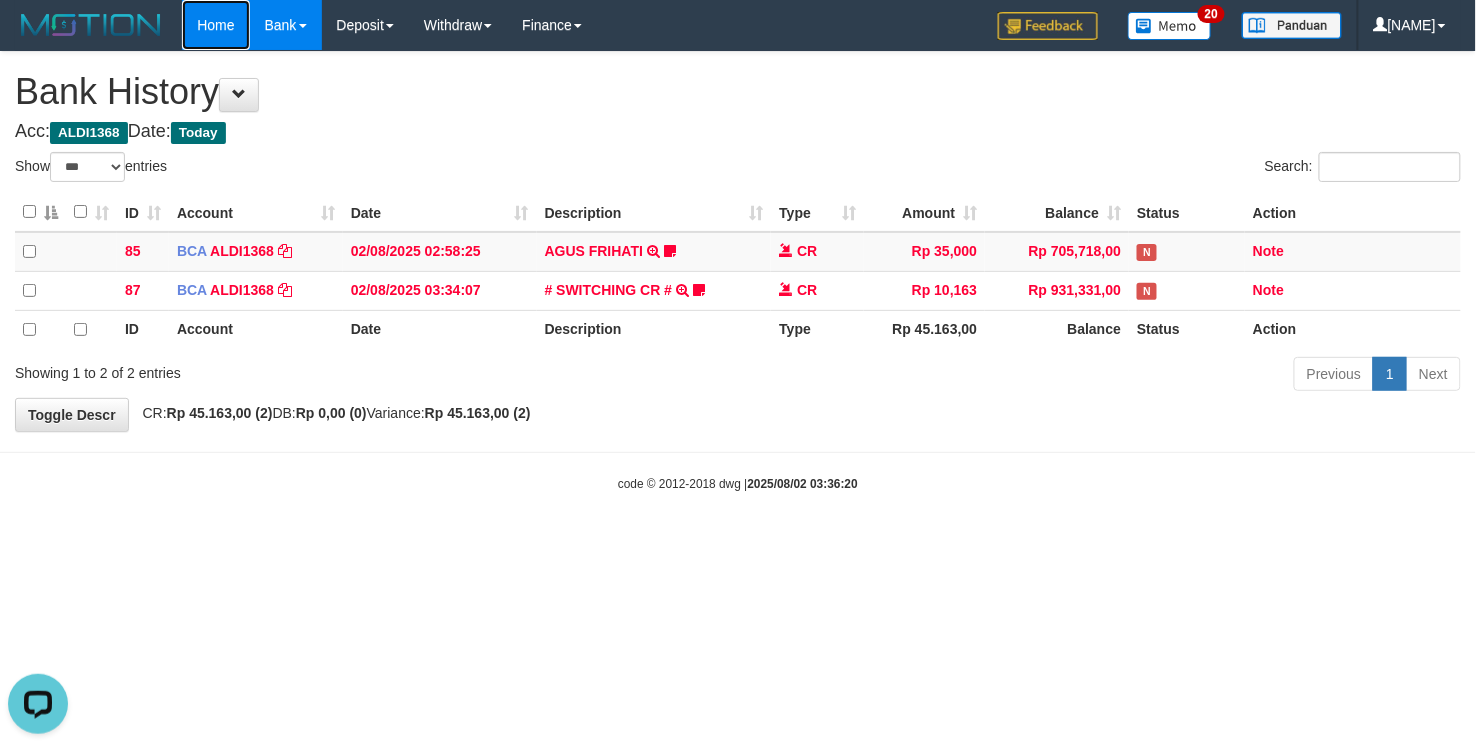 click on "Home" at bounding box center [215, 25] 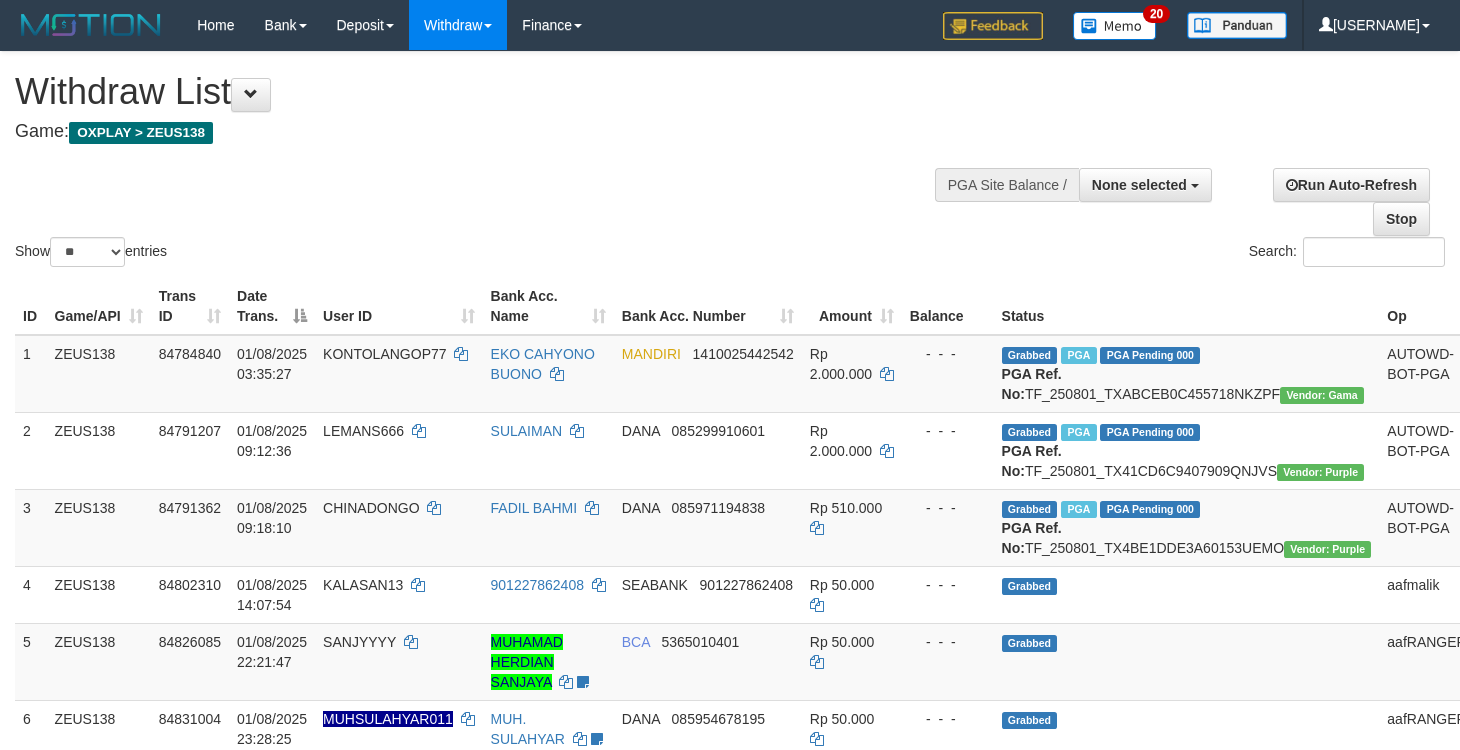 select 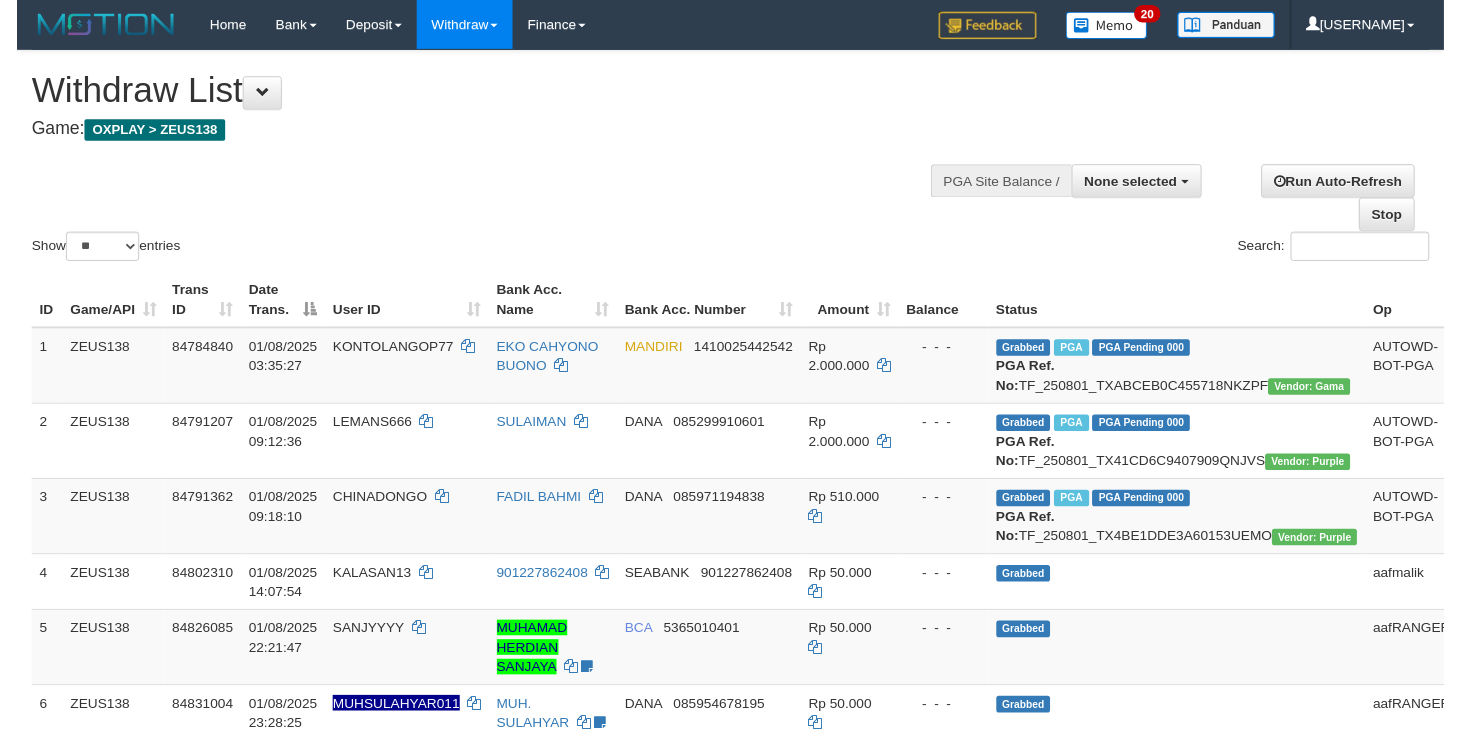 scroll, scrollTop: 0, scrollLeft: 0, axis: both 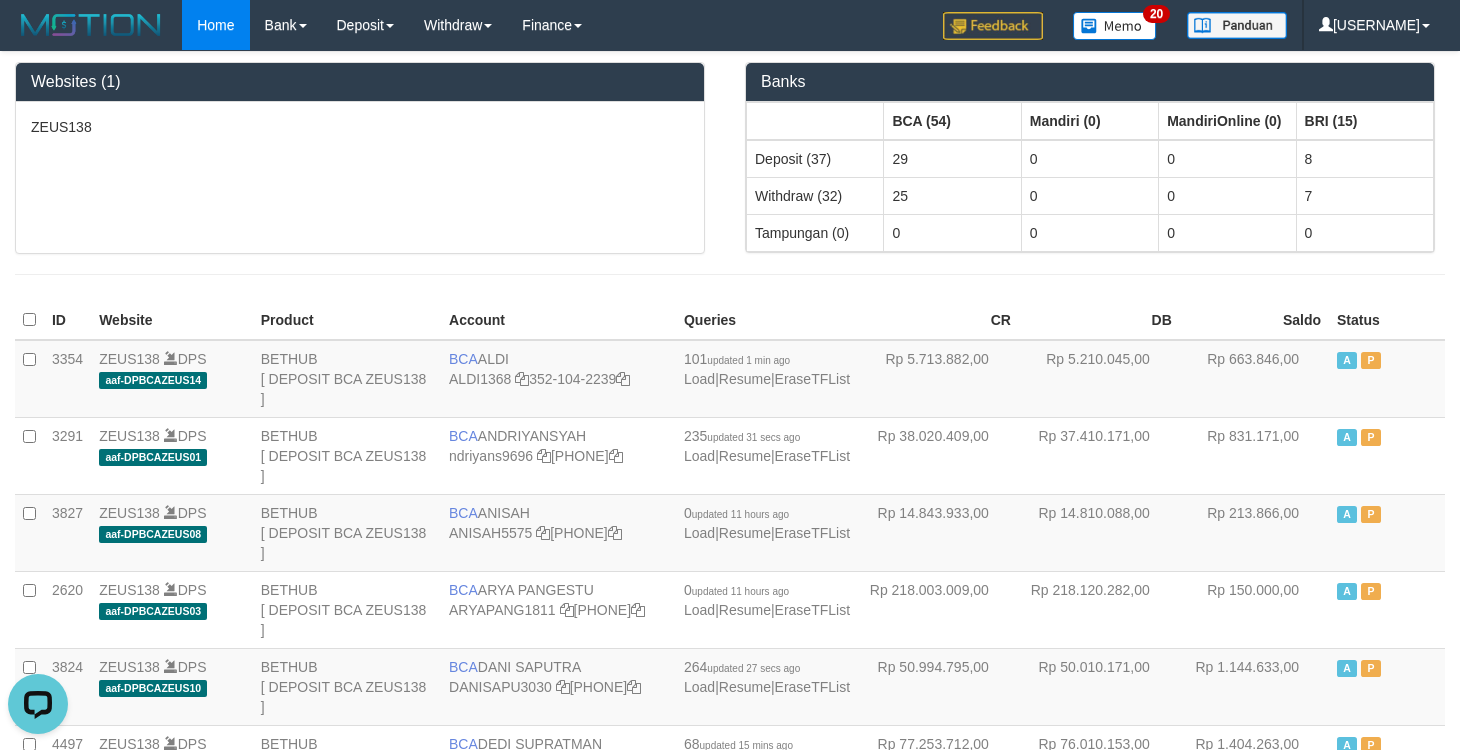 click at bounding box center (730, 274) 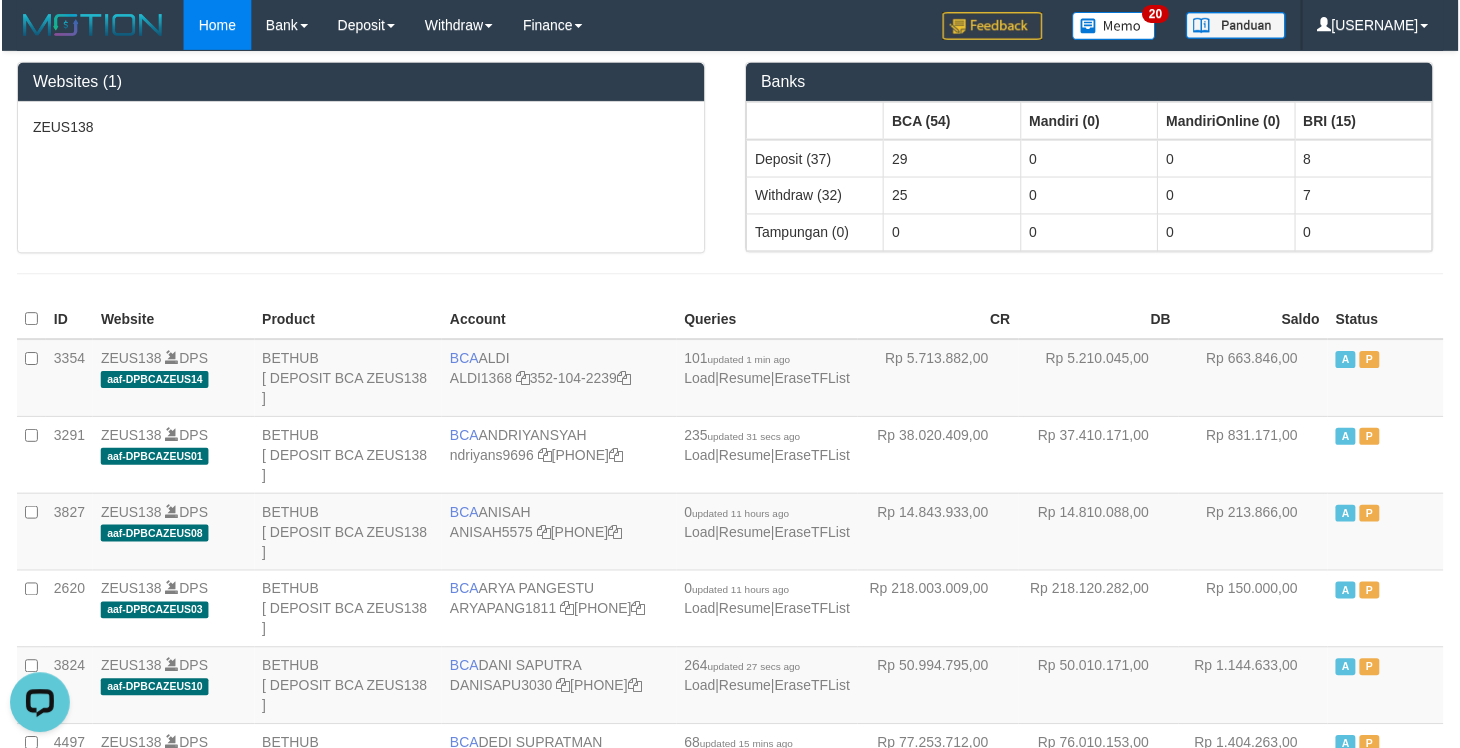 scroll, scrollTop: 2580, scrollLeft: 0, axis: vertical 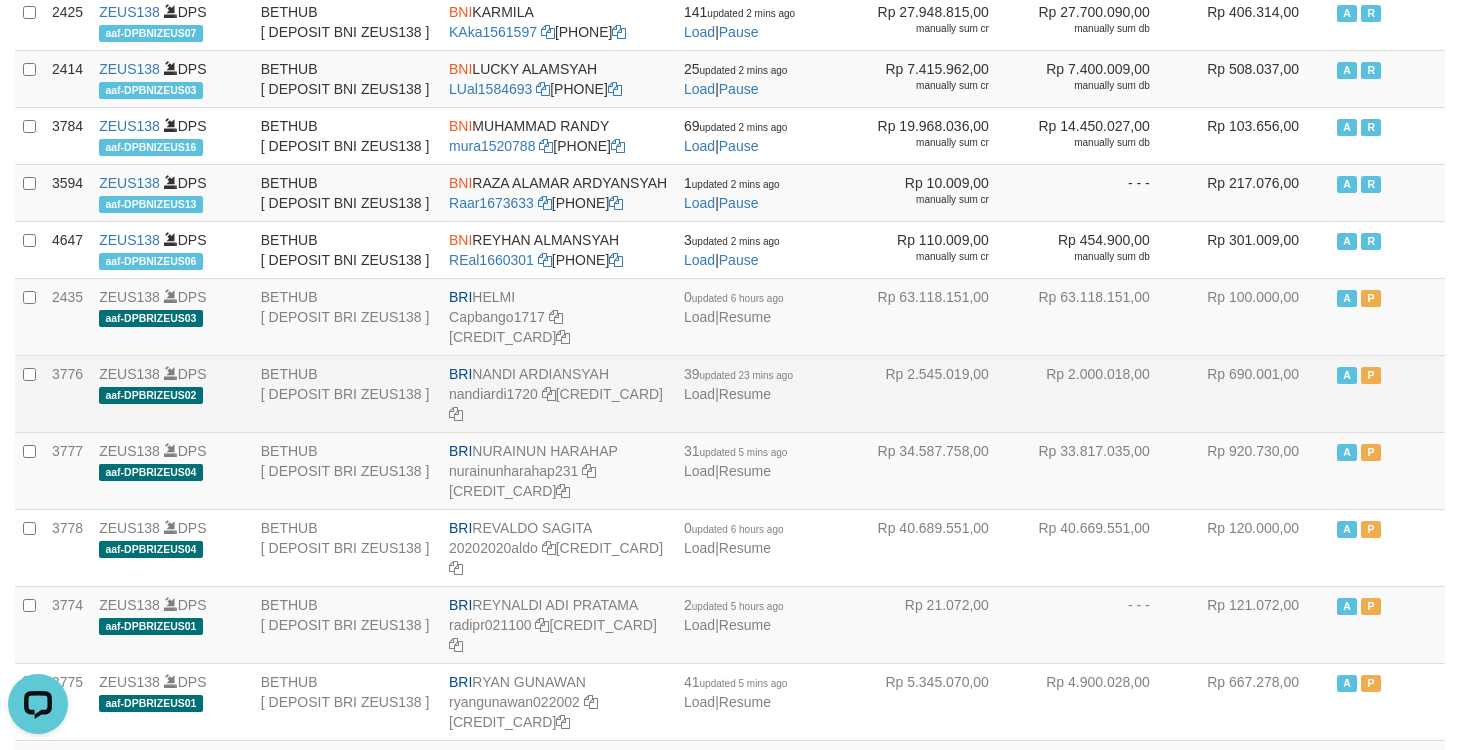 drag, startPoint x: 475, startPoint y: 374, endPoint x: 617, endPoint y: 373, distance: 142.00352 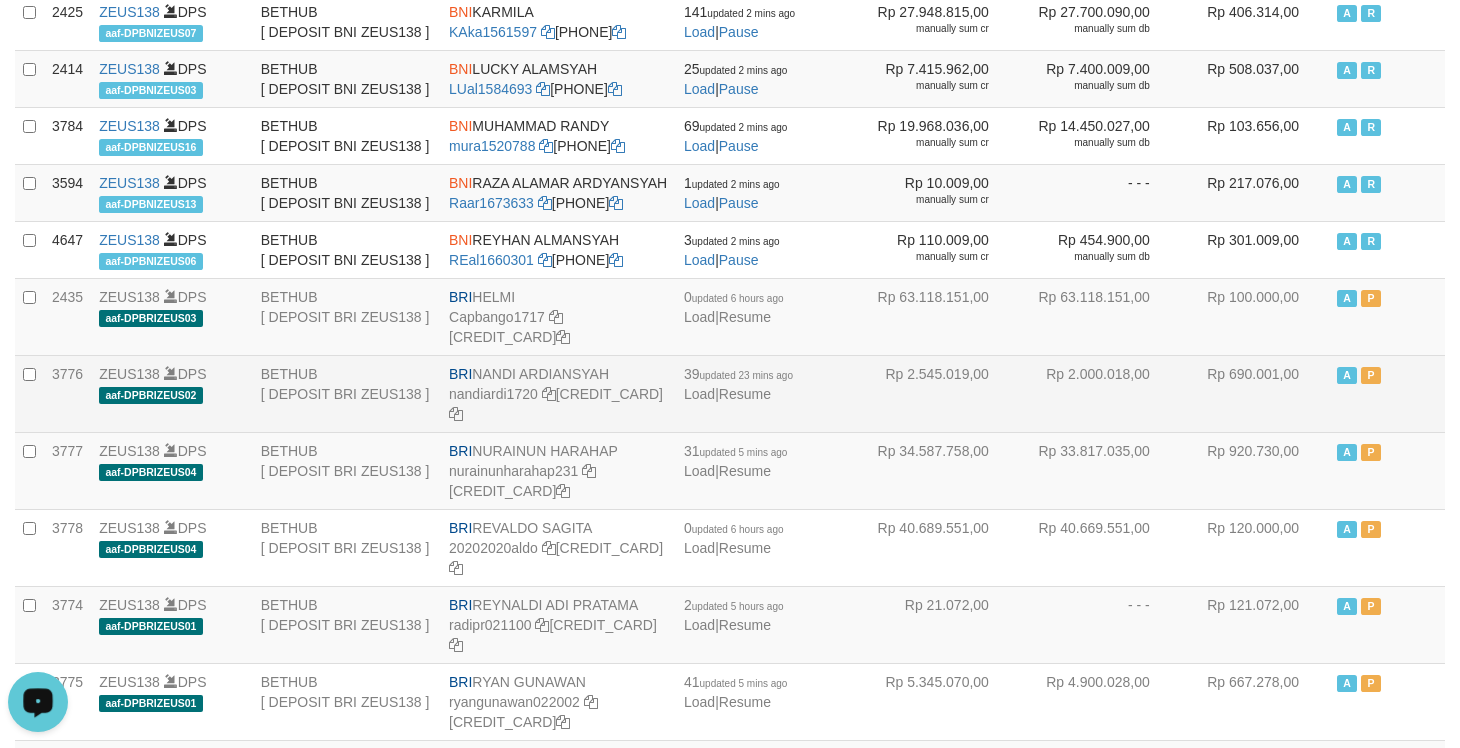 click on "BRI
NANDI ARDIANSYAH
nandiardi1720
126-30-1003-6035-05" at bounding box center (558, 393) 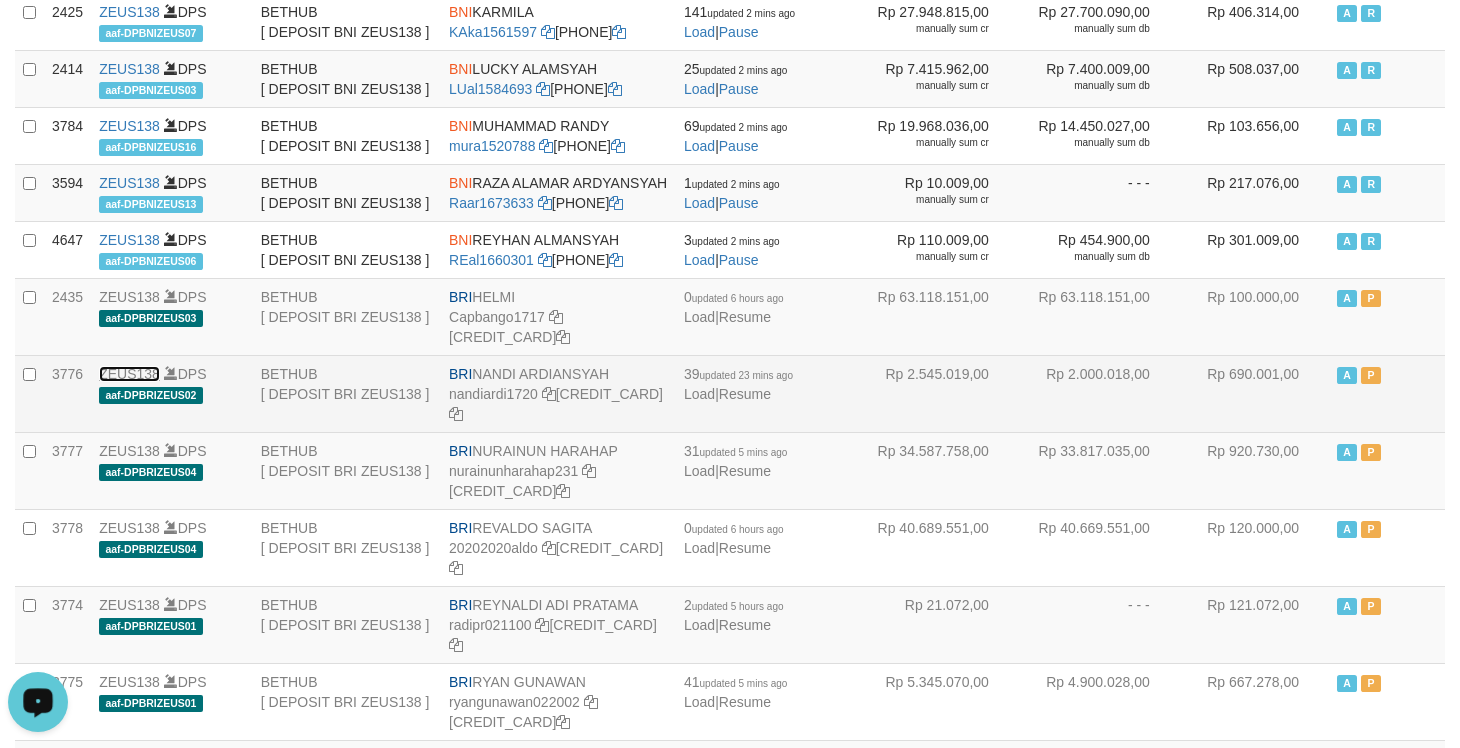 click on "ZEUS138" at bounding box center (129, 374) 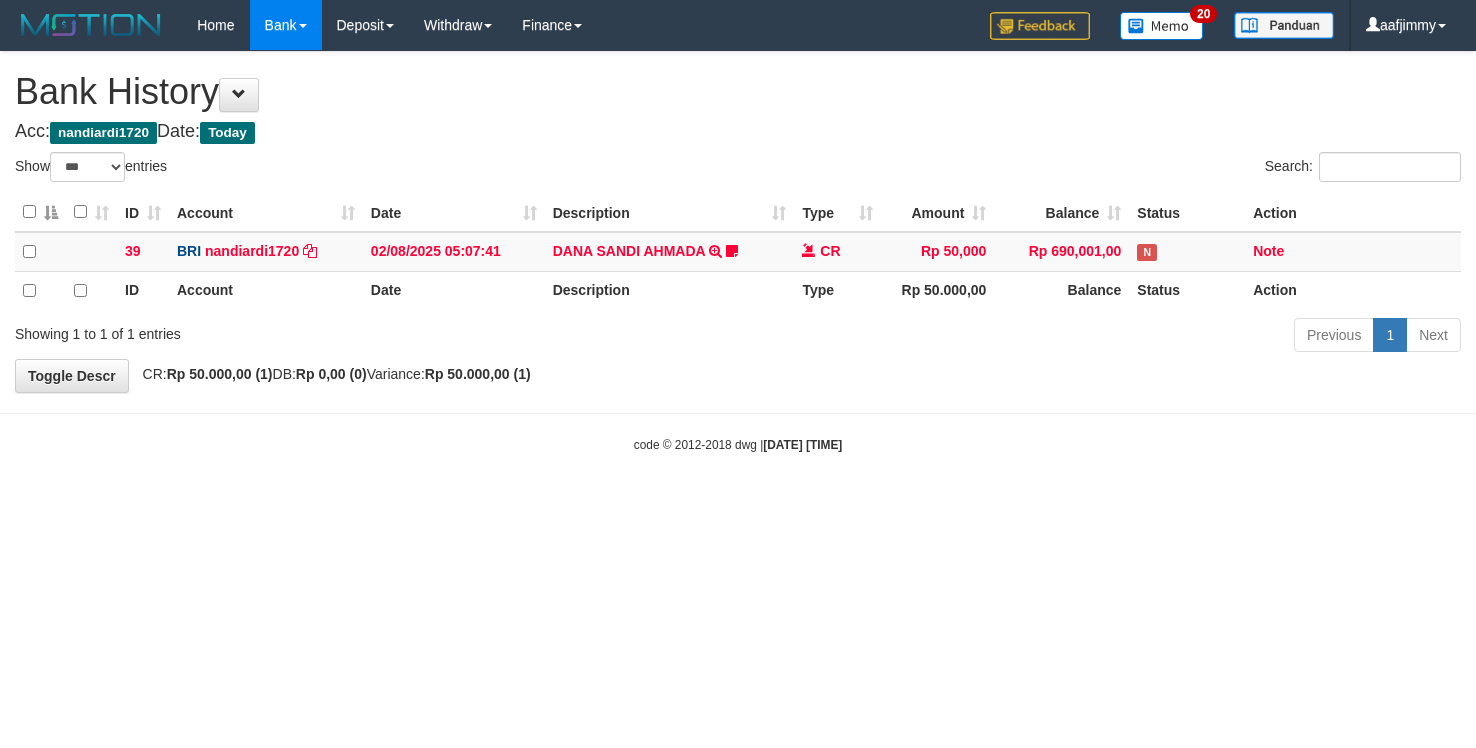select on "***" 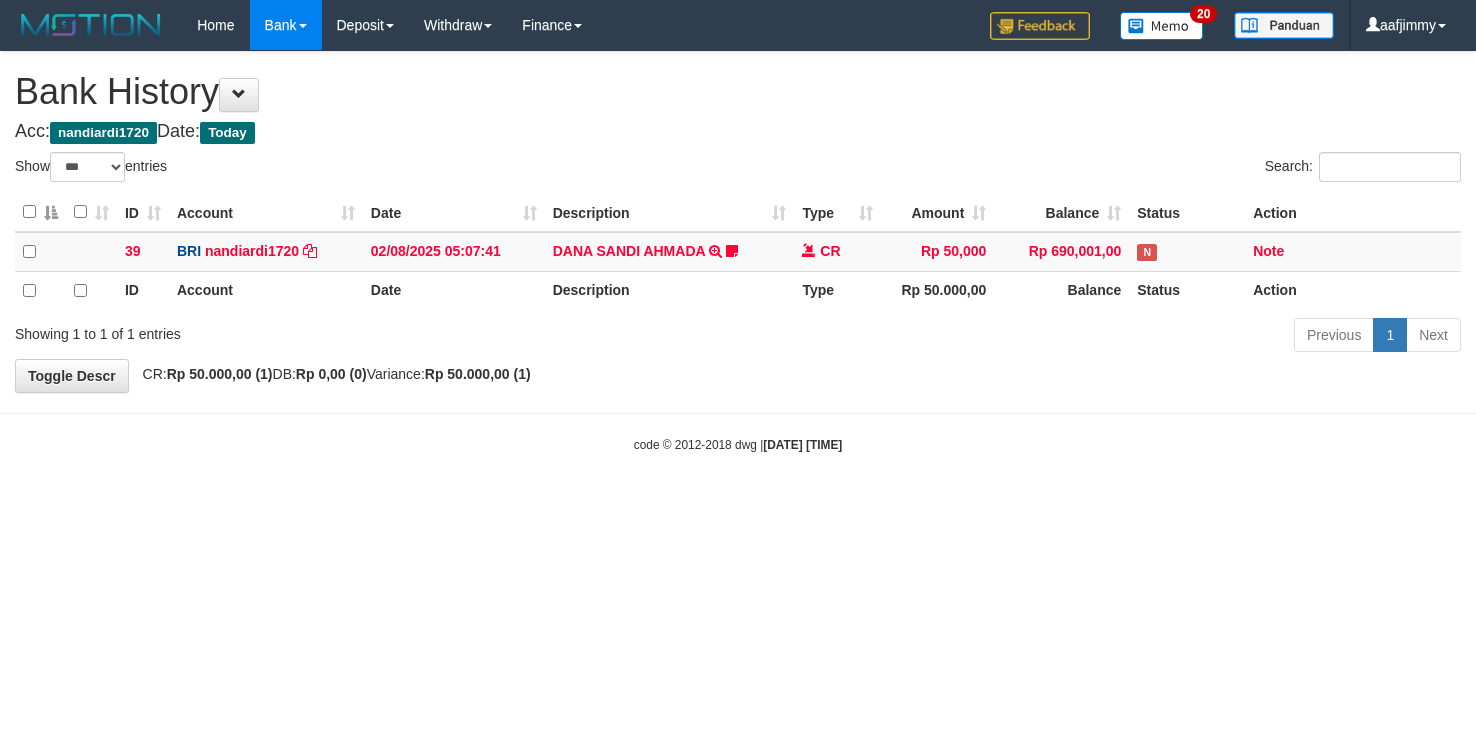 scroll, scrollTop: 0, scrollLeft: 0, axis: both 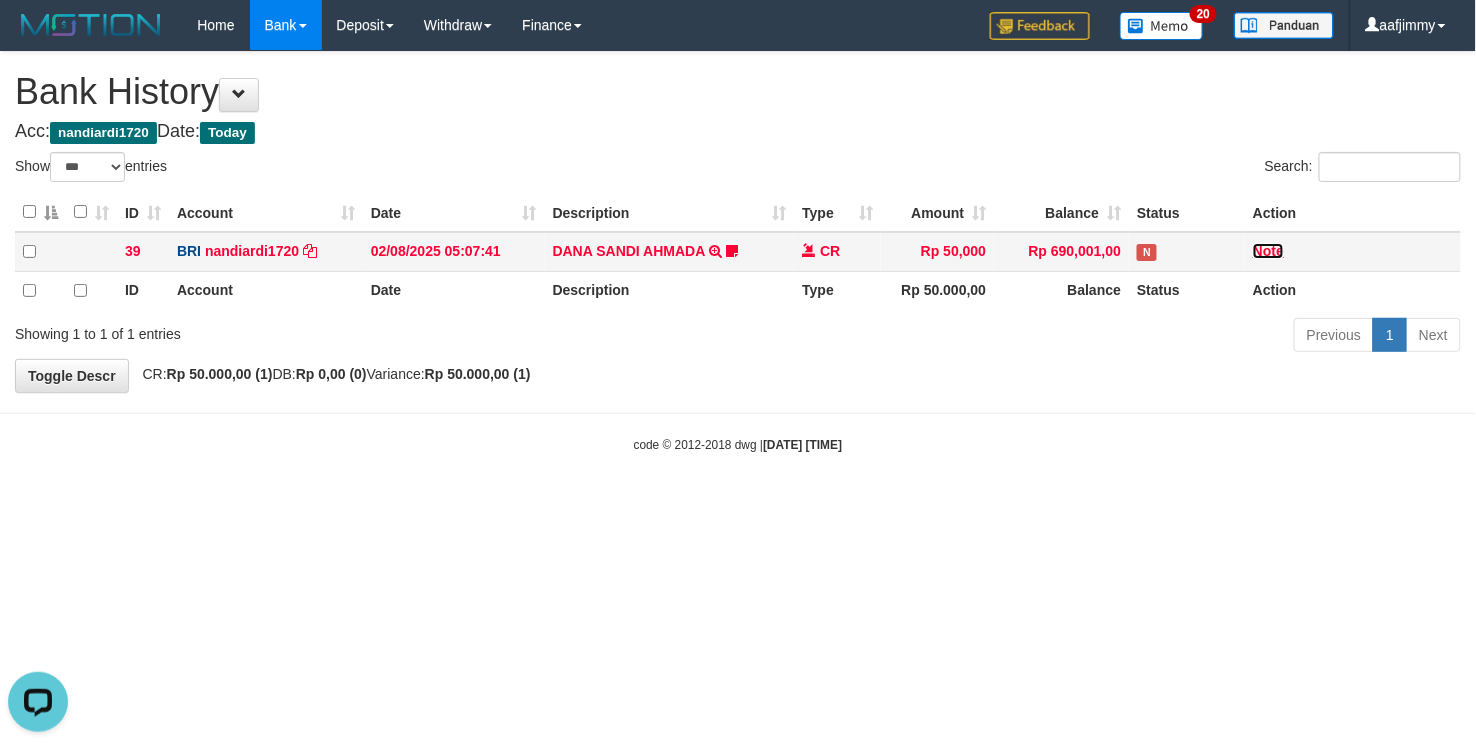 click on "Note" at bounding box center [1268, 251] 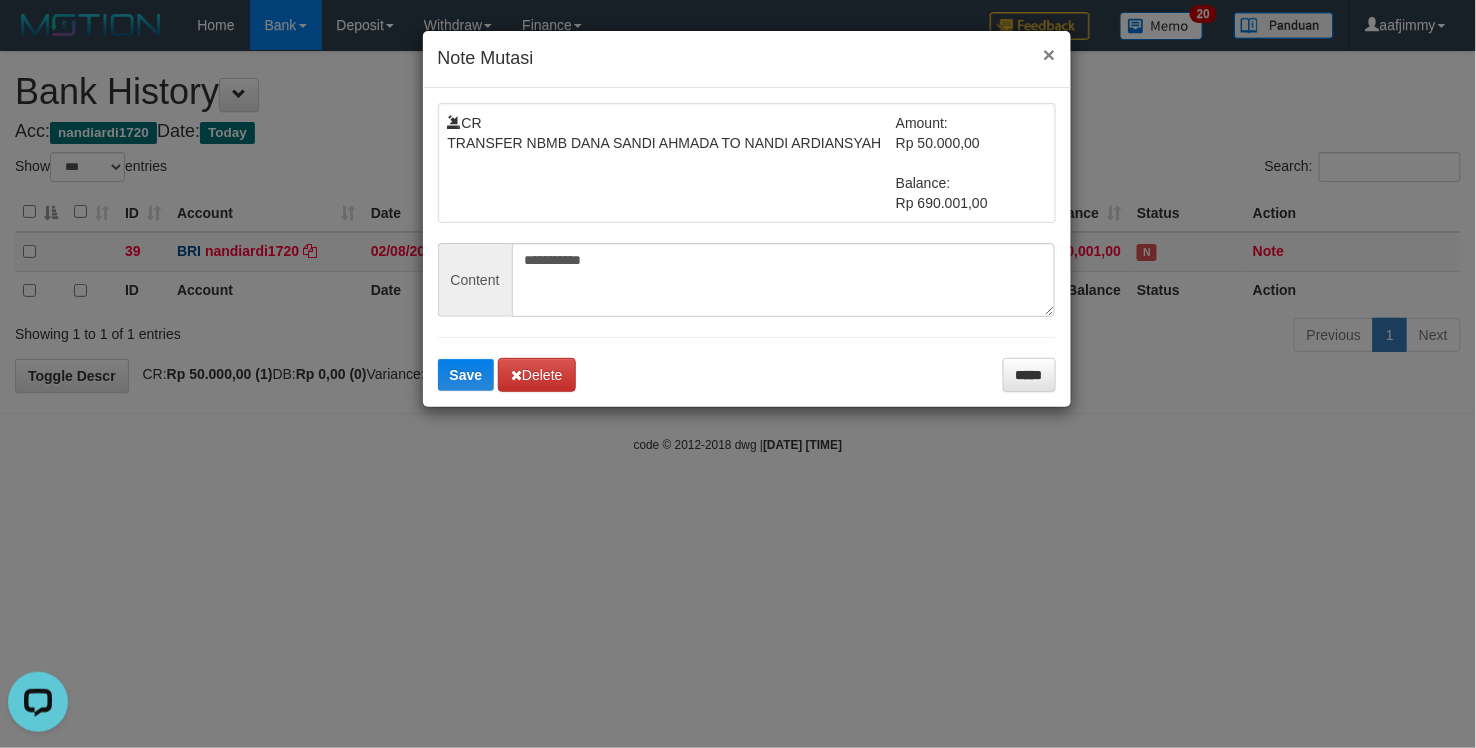 click on "×" at bounding box center [1049, 54] 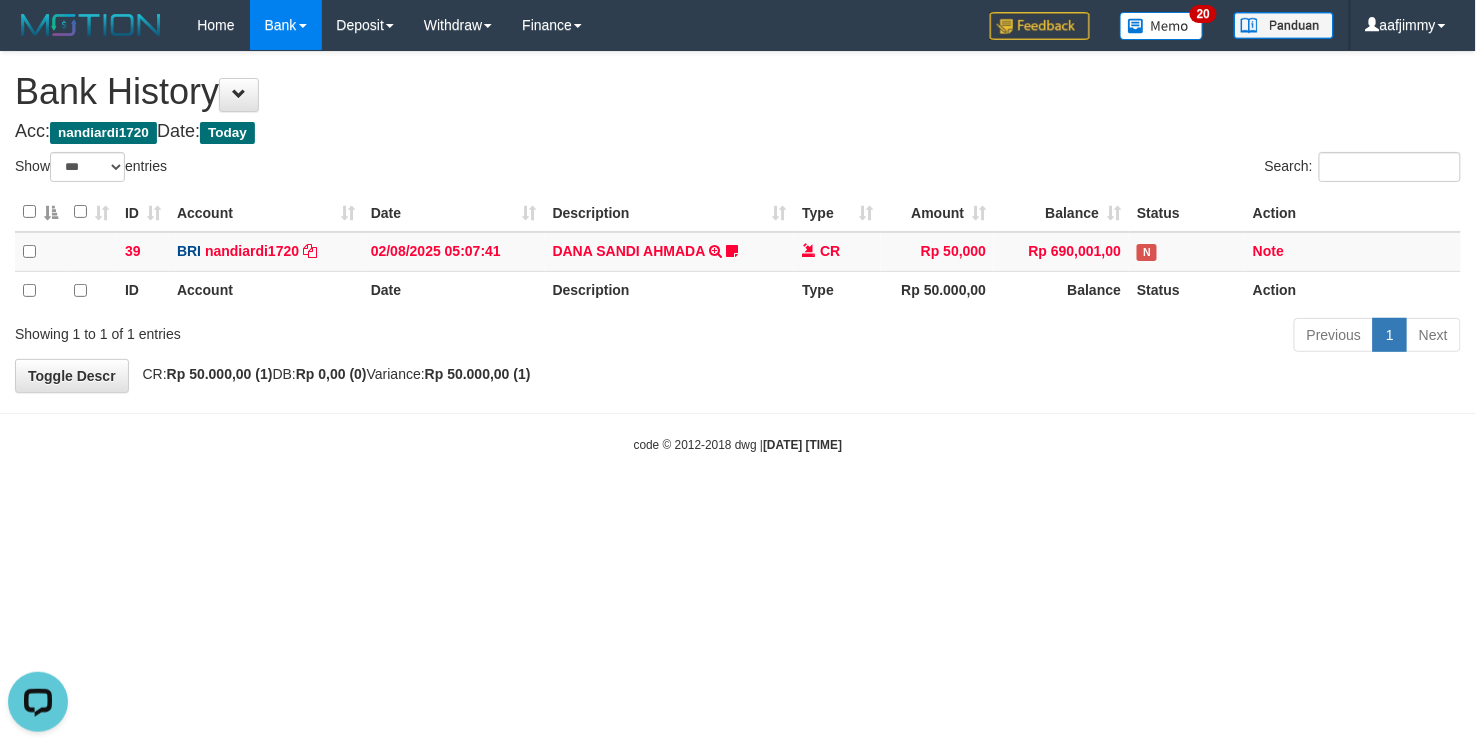 click on "Home
Bank
Search
Deposit
History
Withdraw
WD List
Report Link
History
Finance
Financial Data
[USERNAME]
My Profile
Log Out
[NUMBER]" at bounding box center [738, 25] 